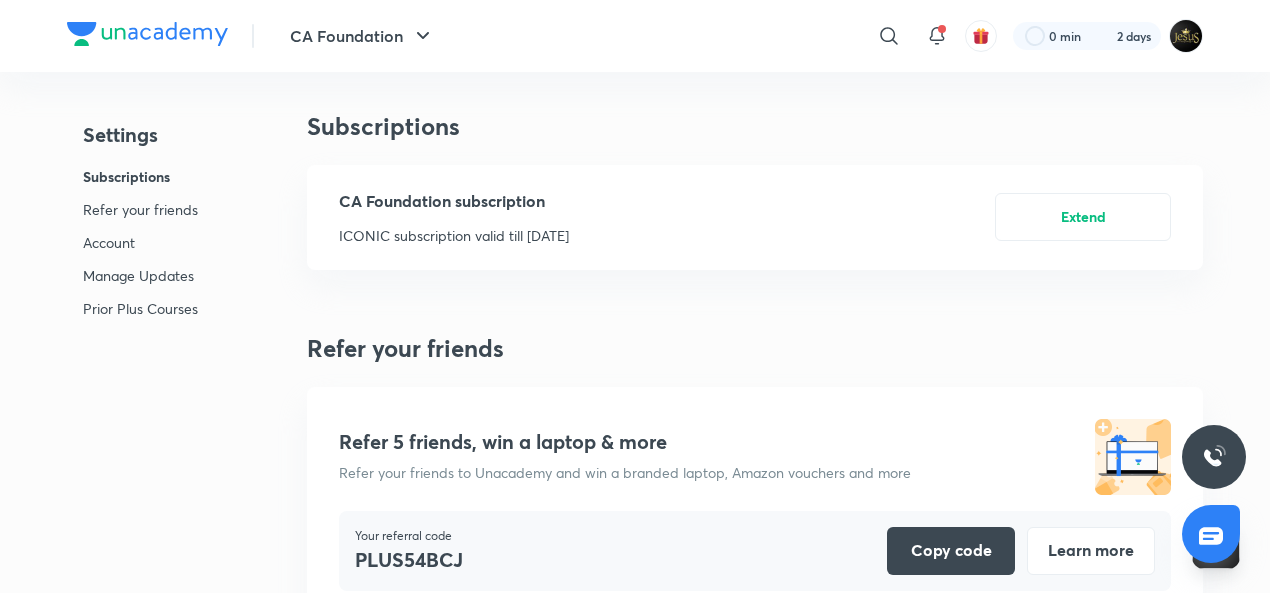 scroll, scrollTop: 0, scrollLeft: 0, axis: both 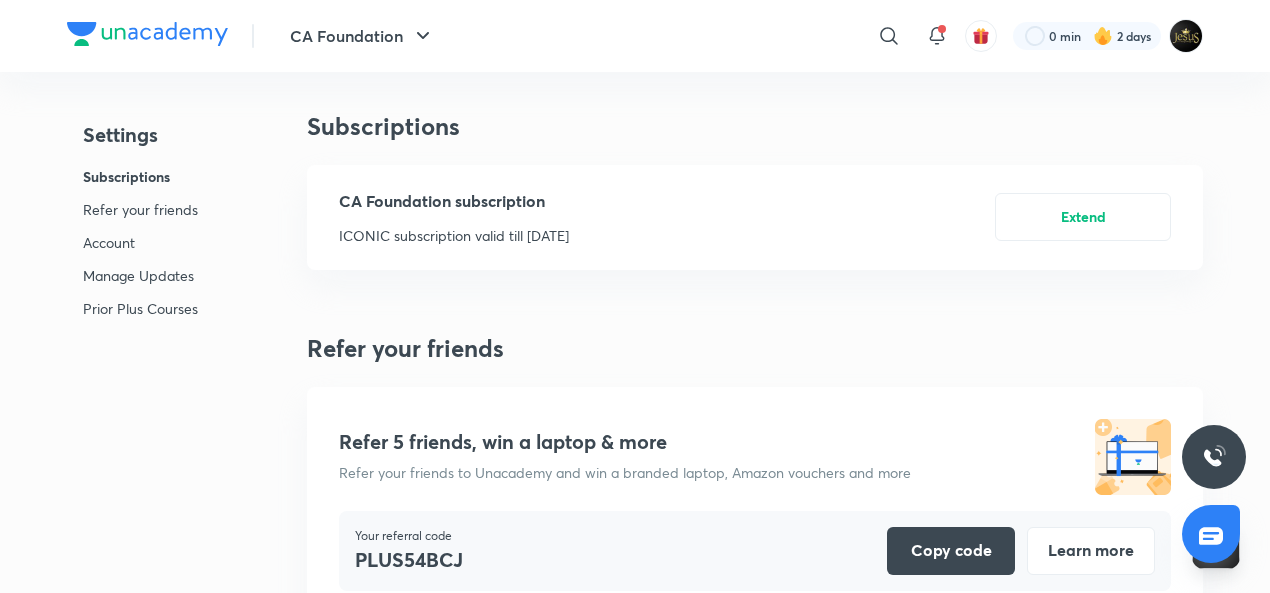 click 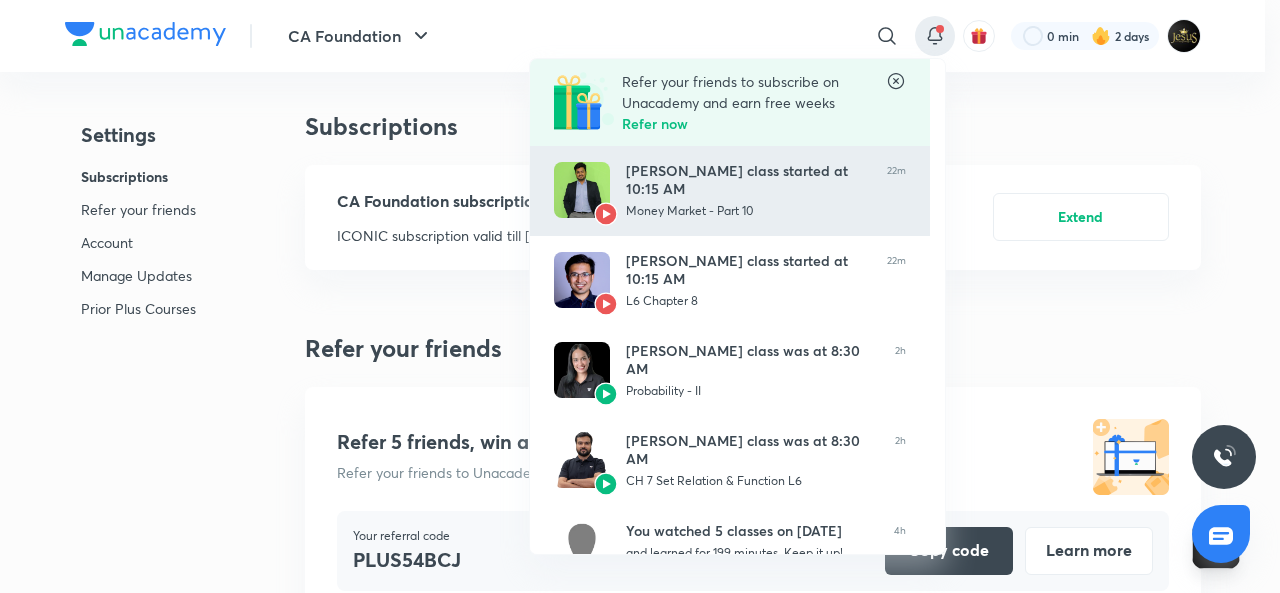 click on "Aditya Sharma’s class started at 10:15 AM Money Market - Part 10 22m" at bounding box center [730, 191] 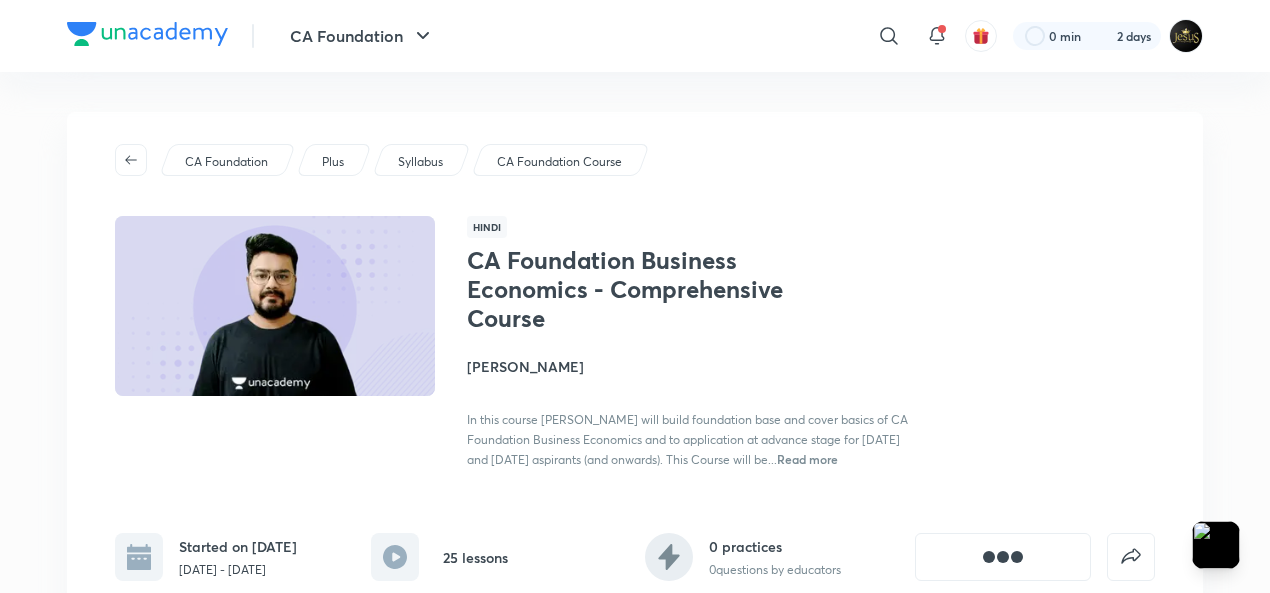 scroll, scrollTop: 0, scrollLeft: 0, axis: both 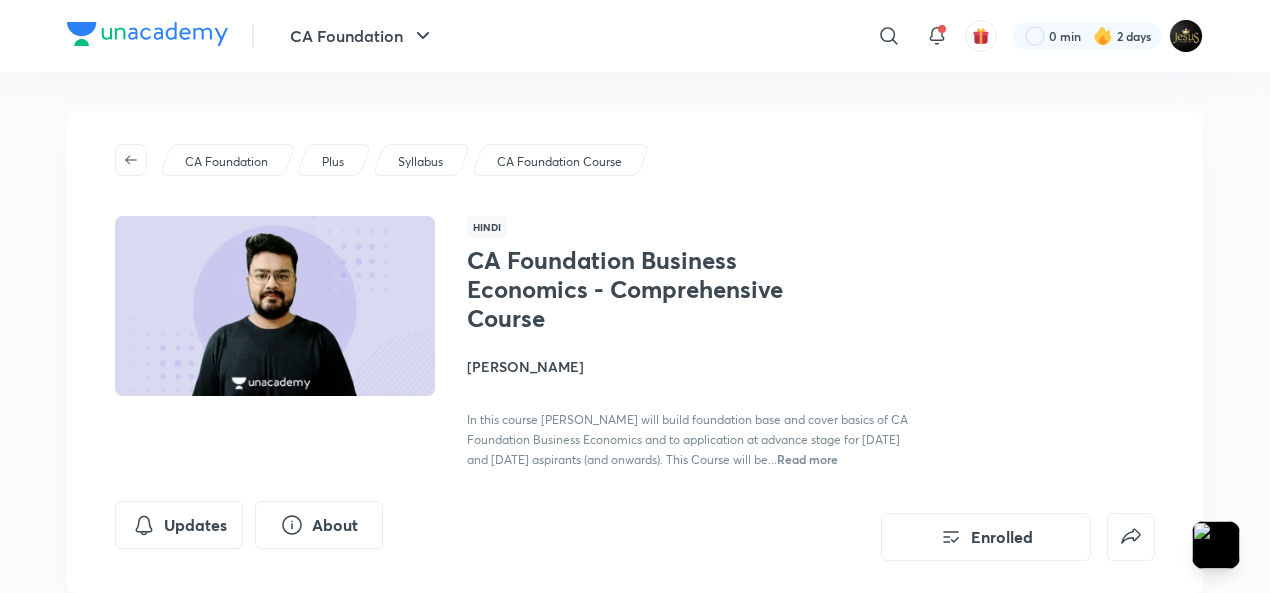click on "Plus" at bounding box center [333, 162] 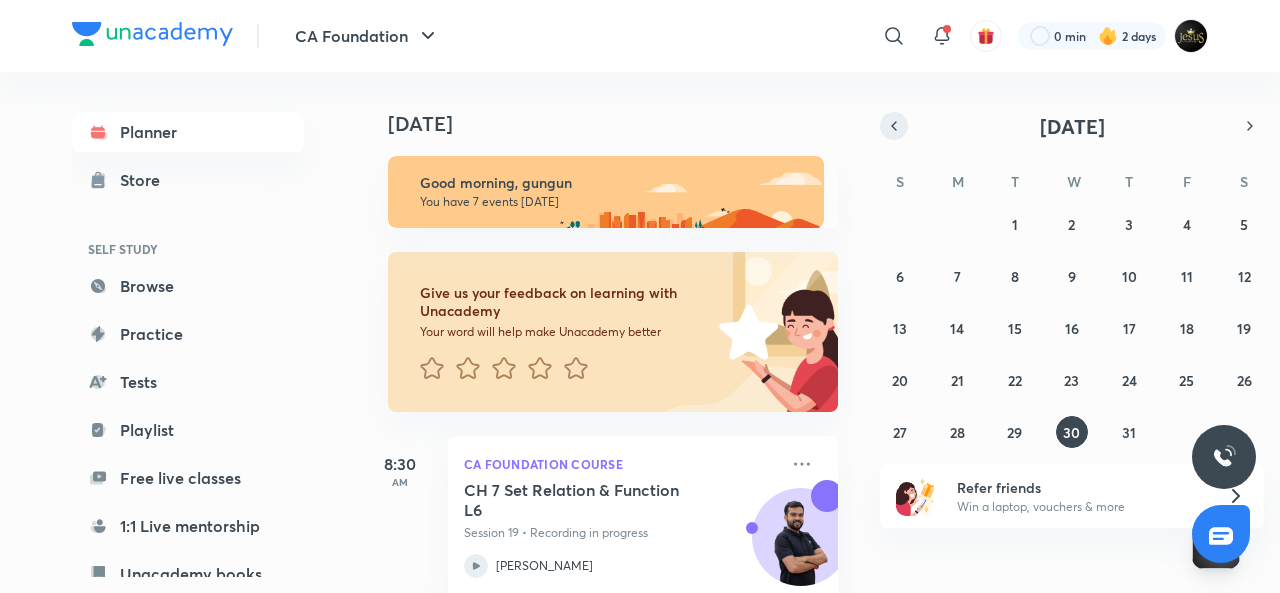 click 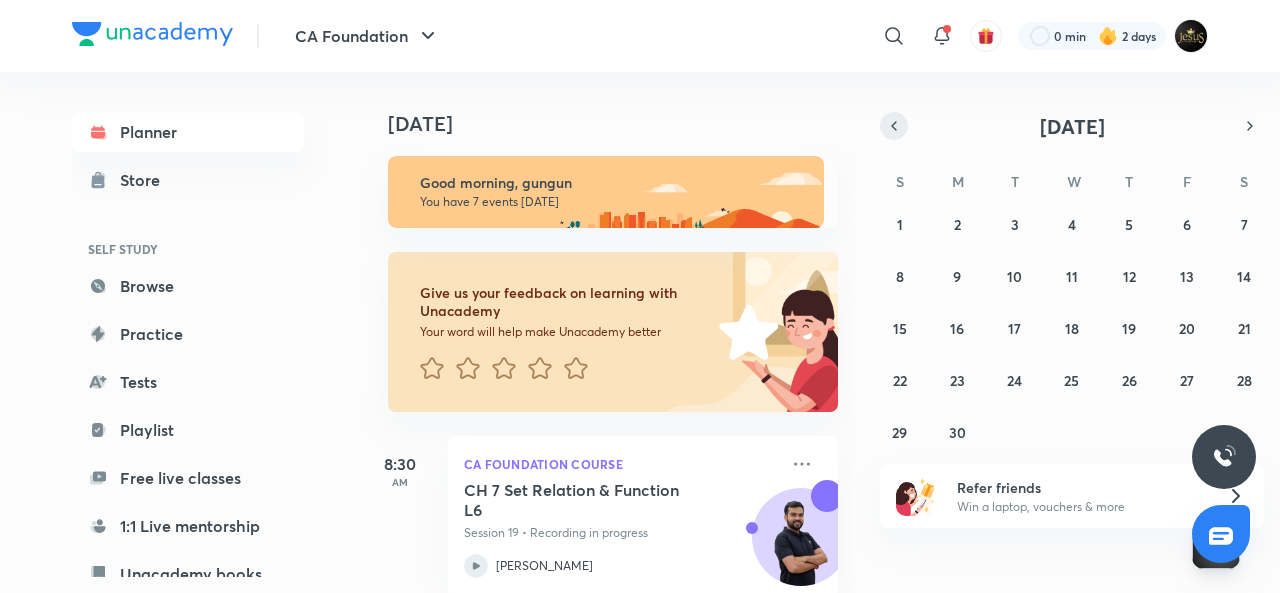 click 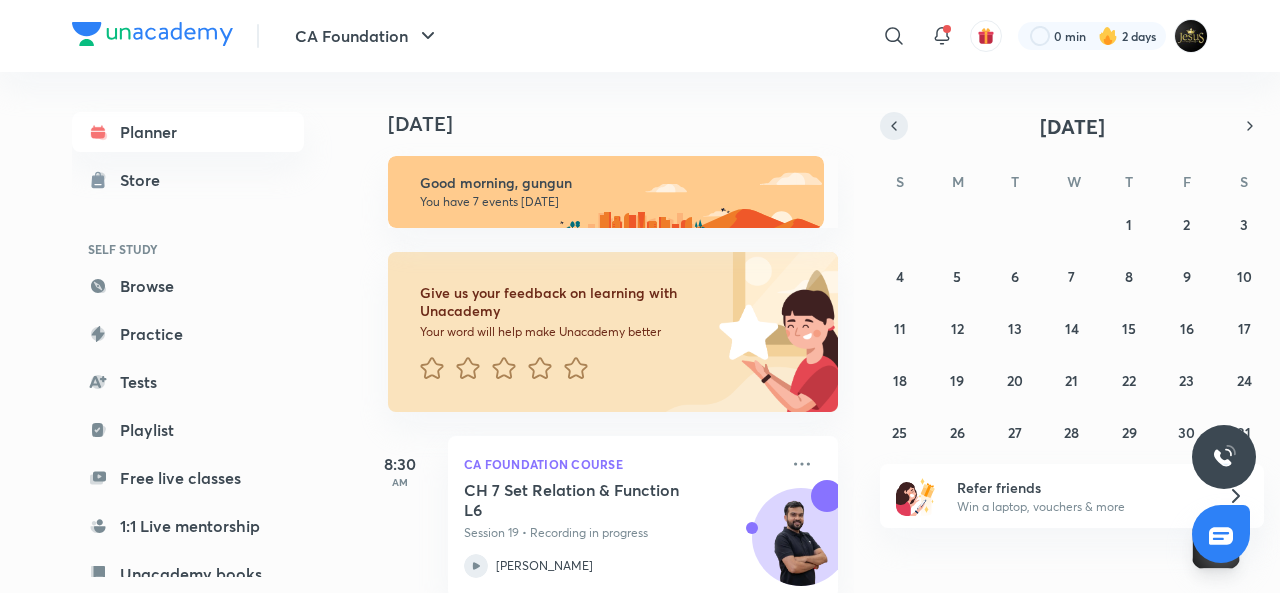 click 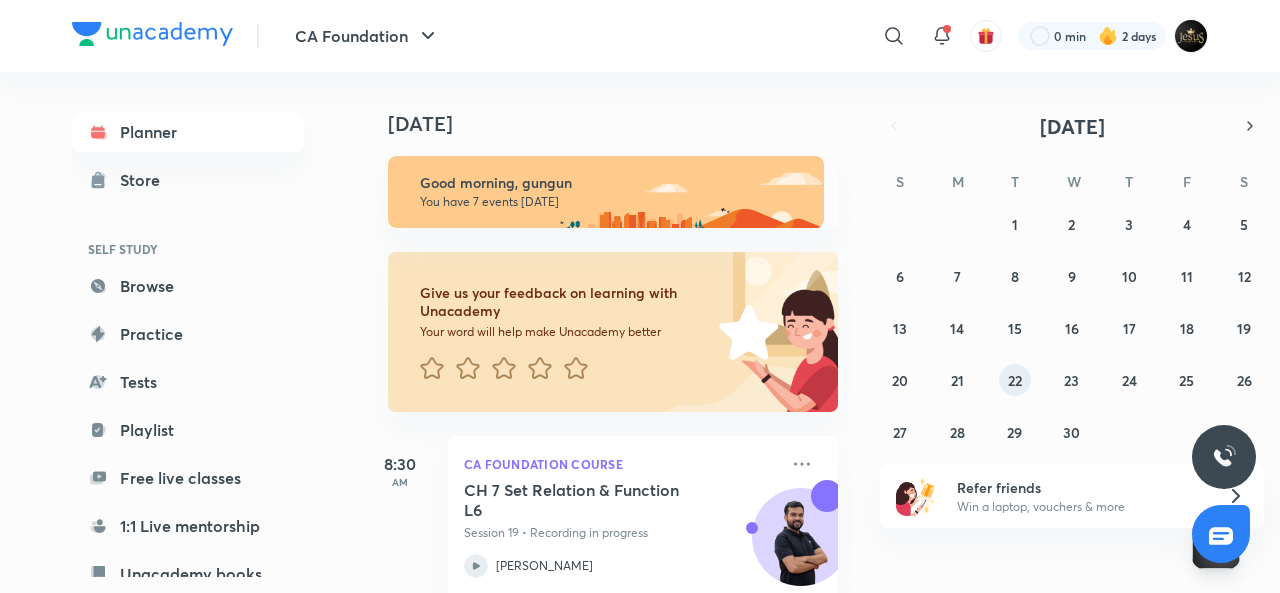 click on "22" at bounding box center (1015, 380) 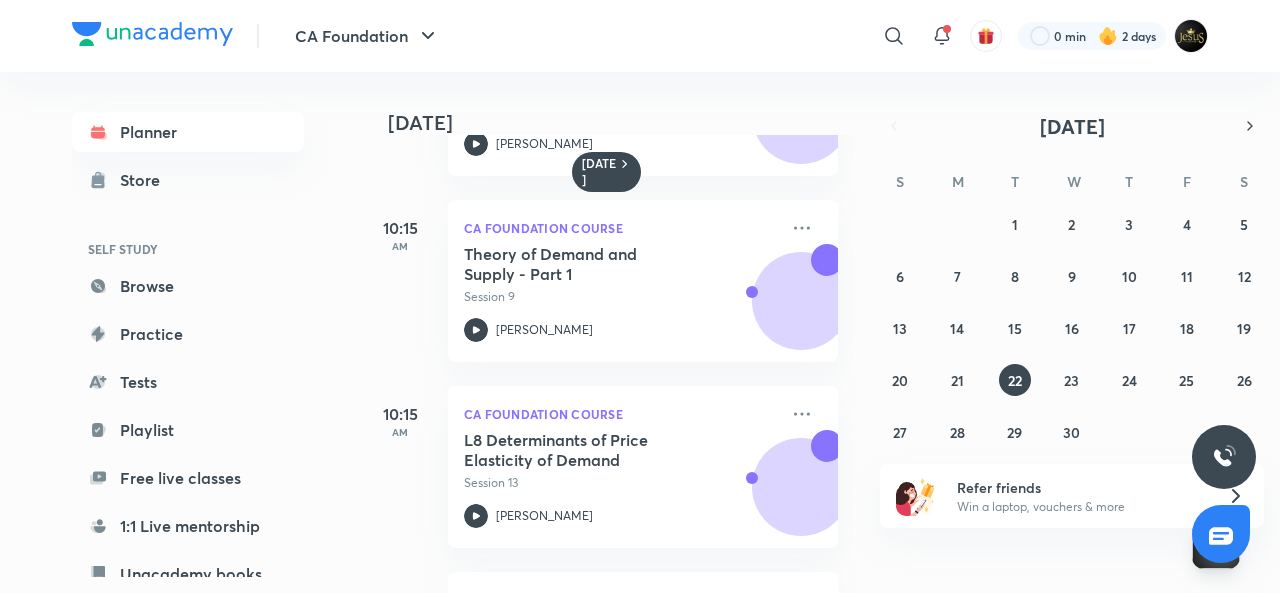 scroll, scrollTop: 337, scrollLeft: 0, axis: vertical 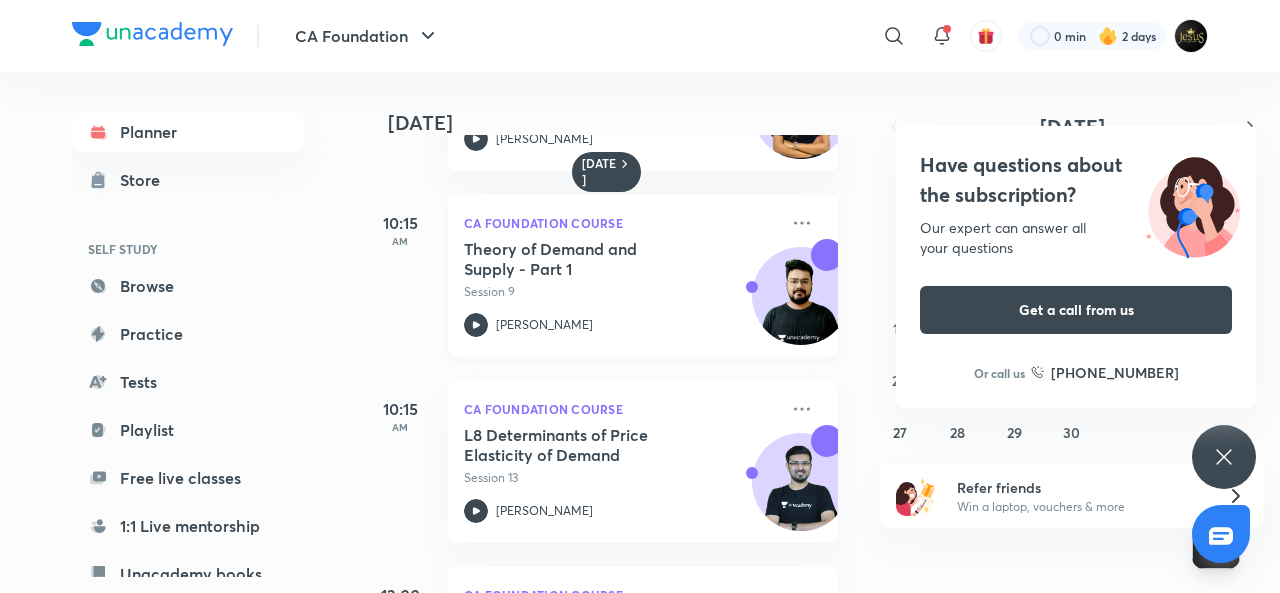 click 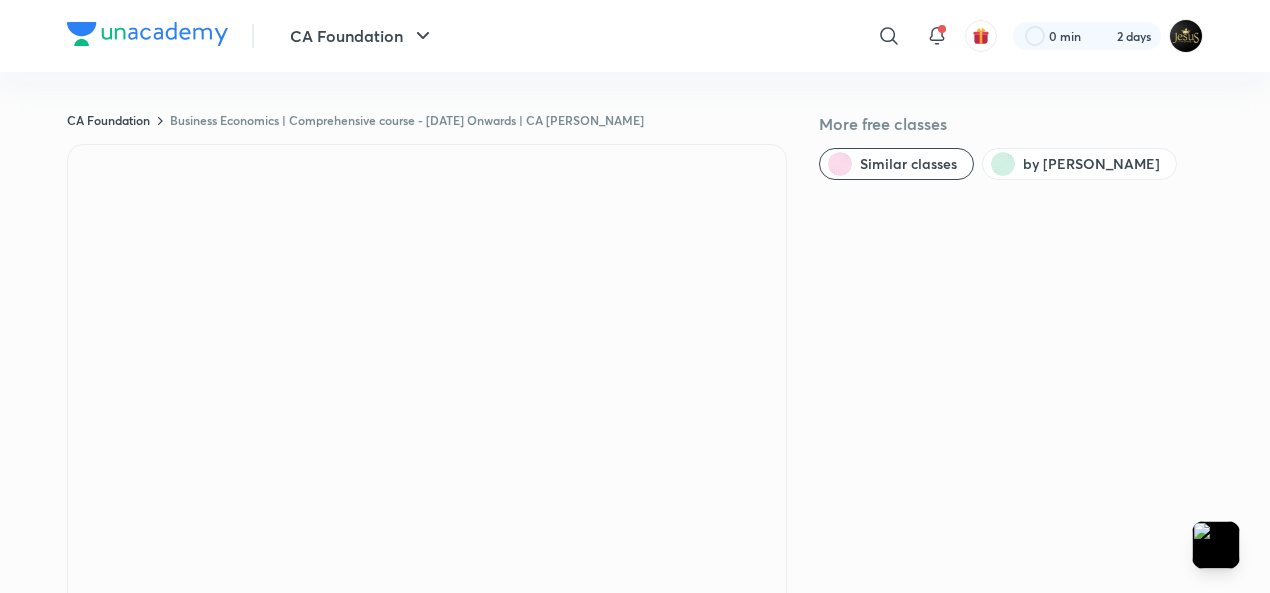 scroll, scrollTop: 0, scrollLeft: 0, axis: both 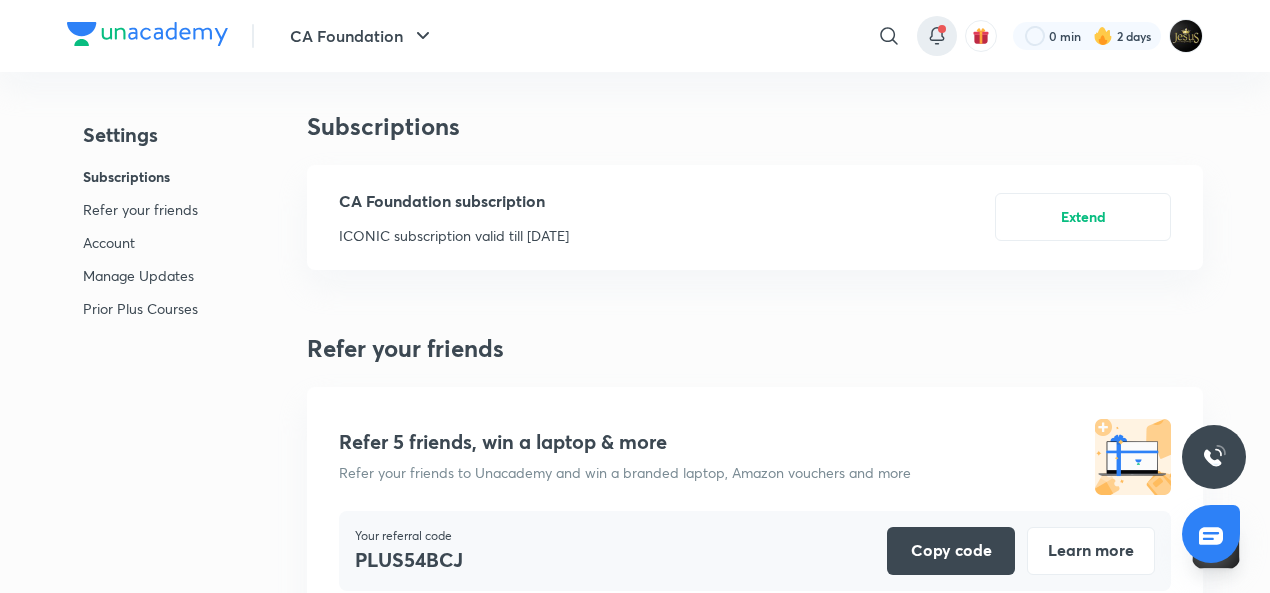 click at bounding box center [937, 36] 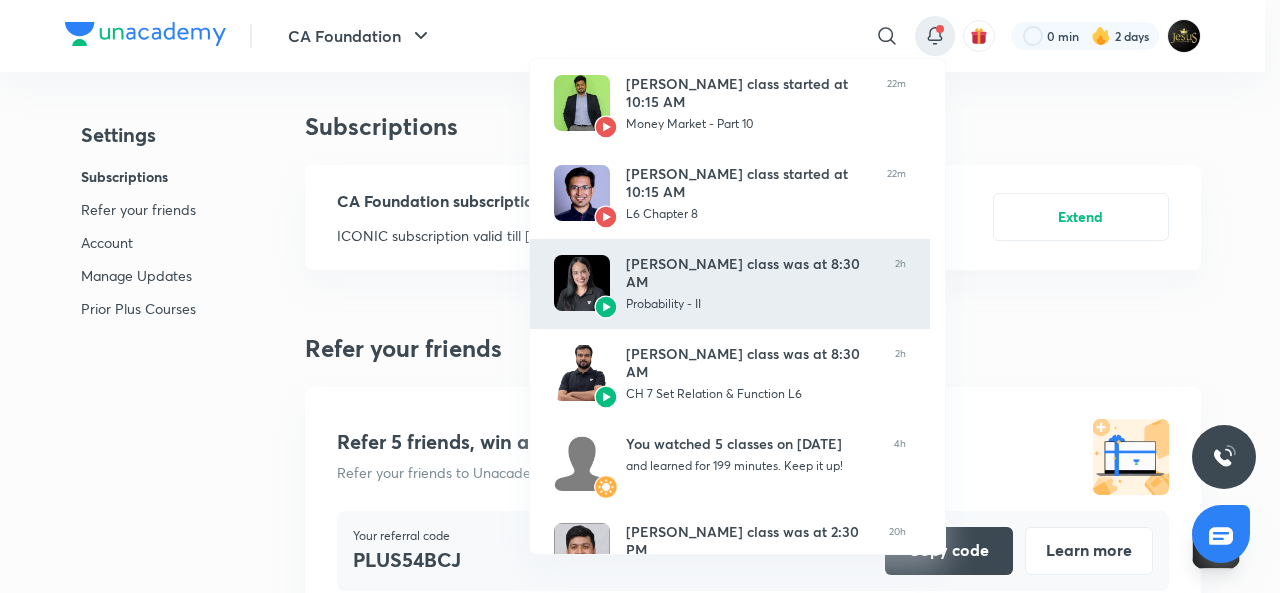 click on "Shivani Sharma’s class was at 8:30 AM Probability - II" at bounding box center (752, 284) 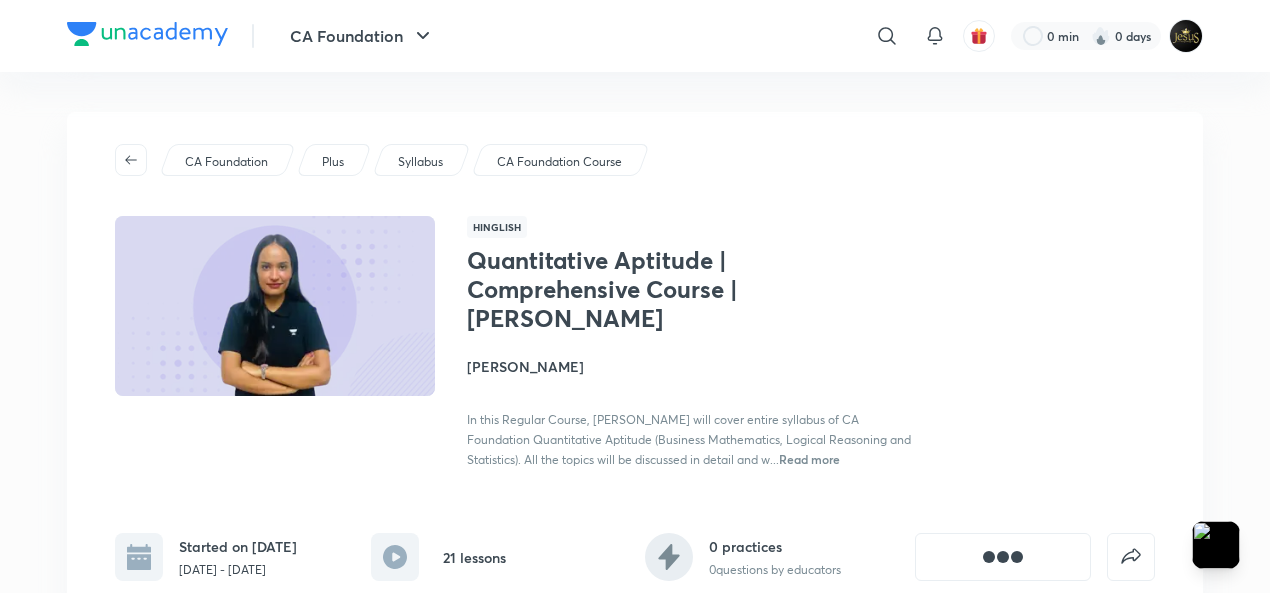 scroll, scrollTop: 0, scrollLeft: 0, axis: both 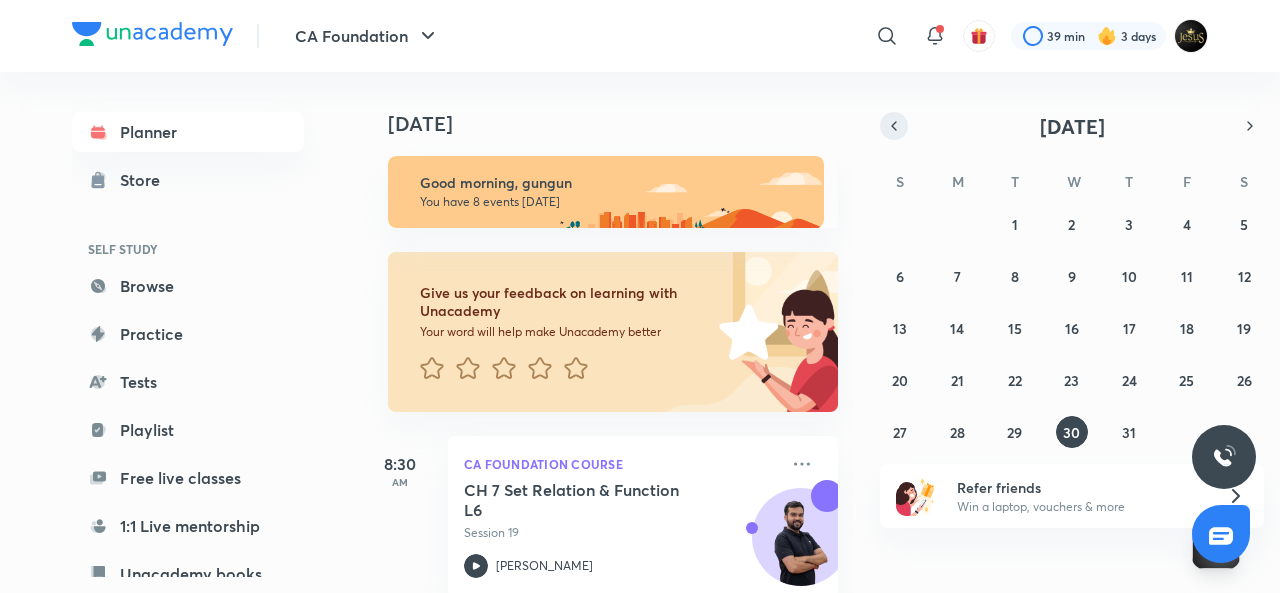 click 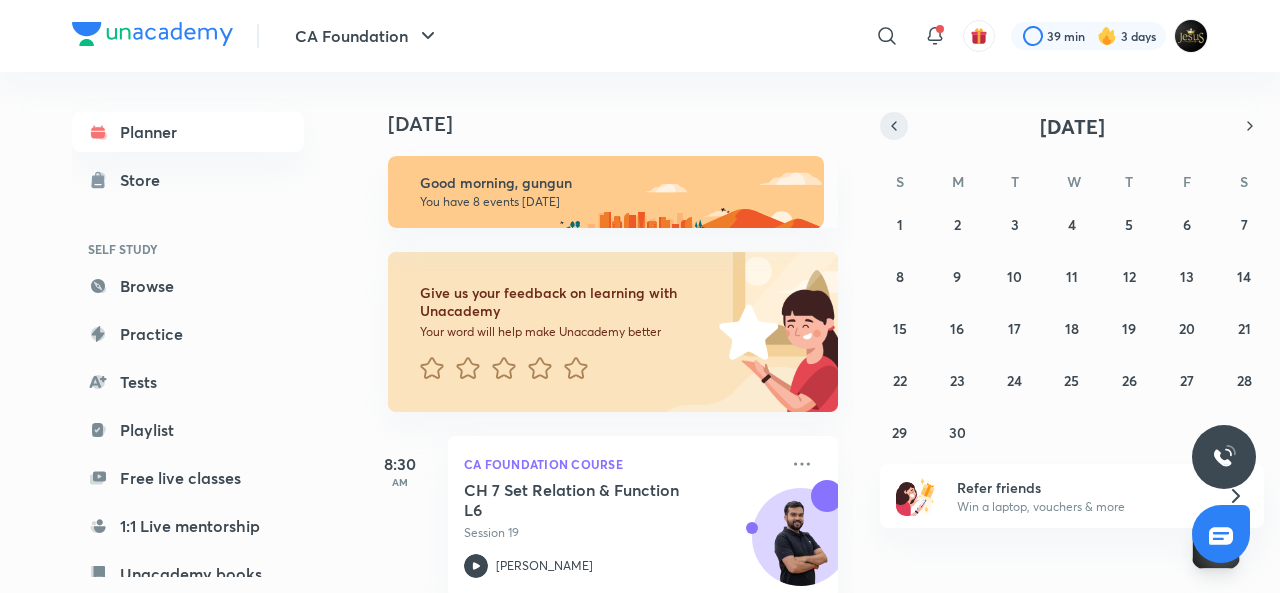 click 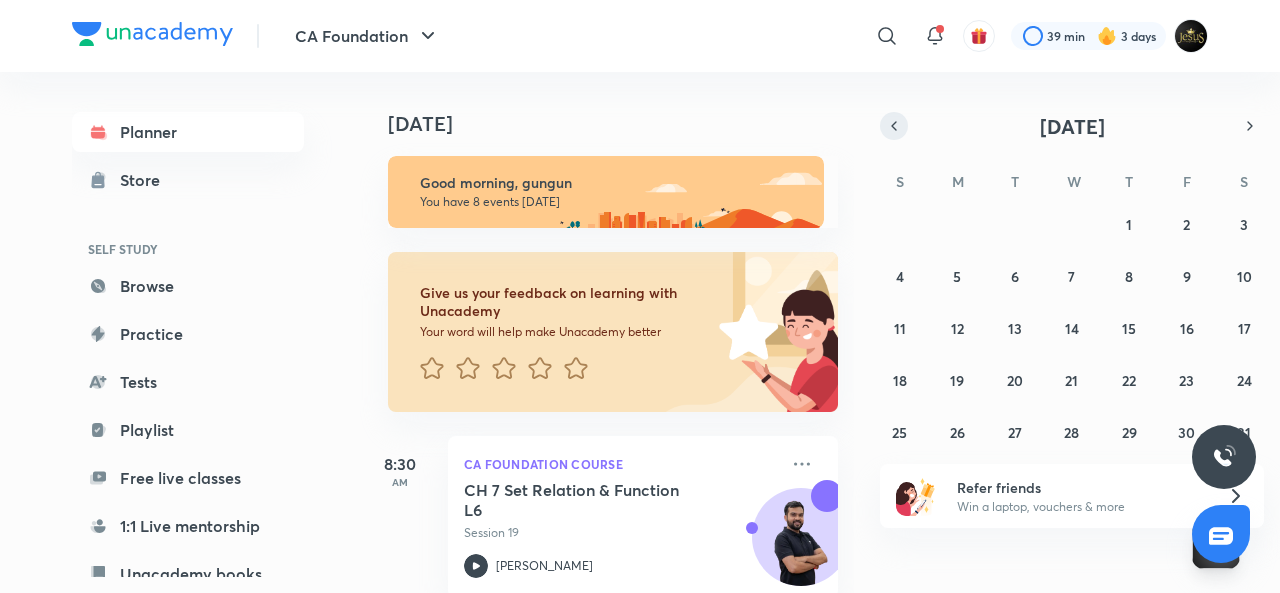 click 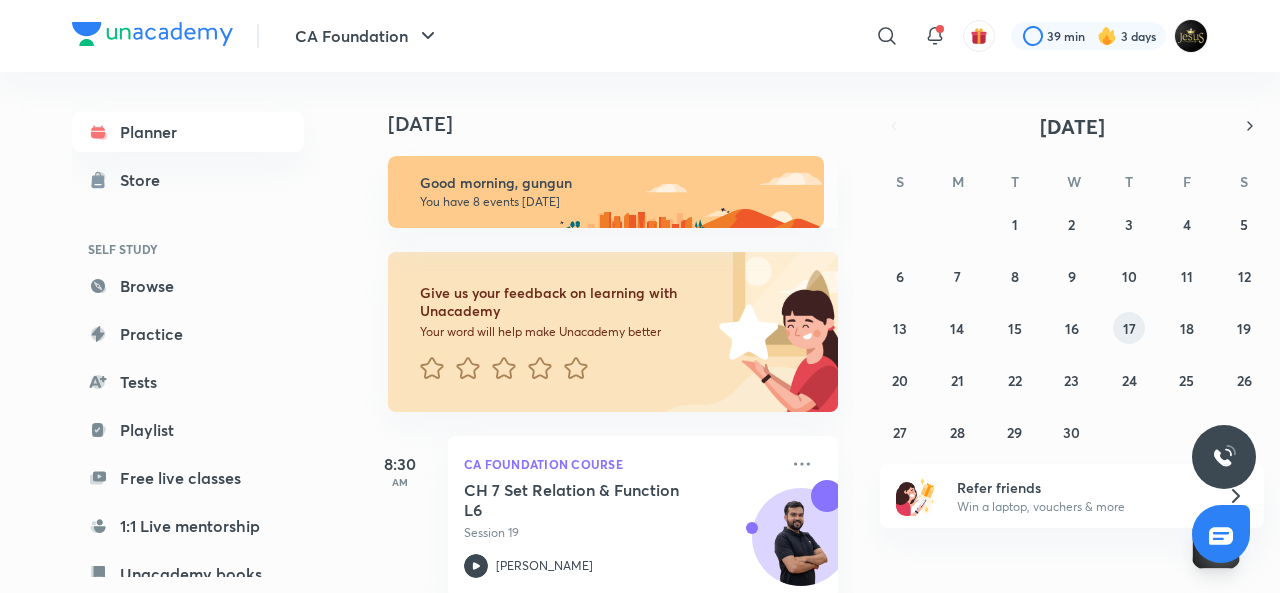 click on "17" at bounding box center [1129, 328] 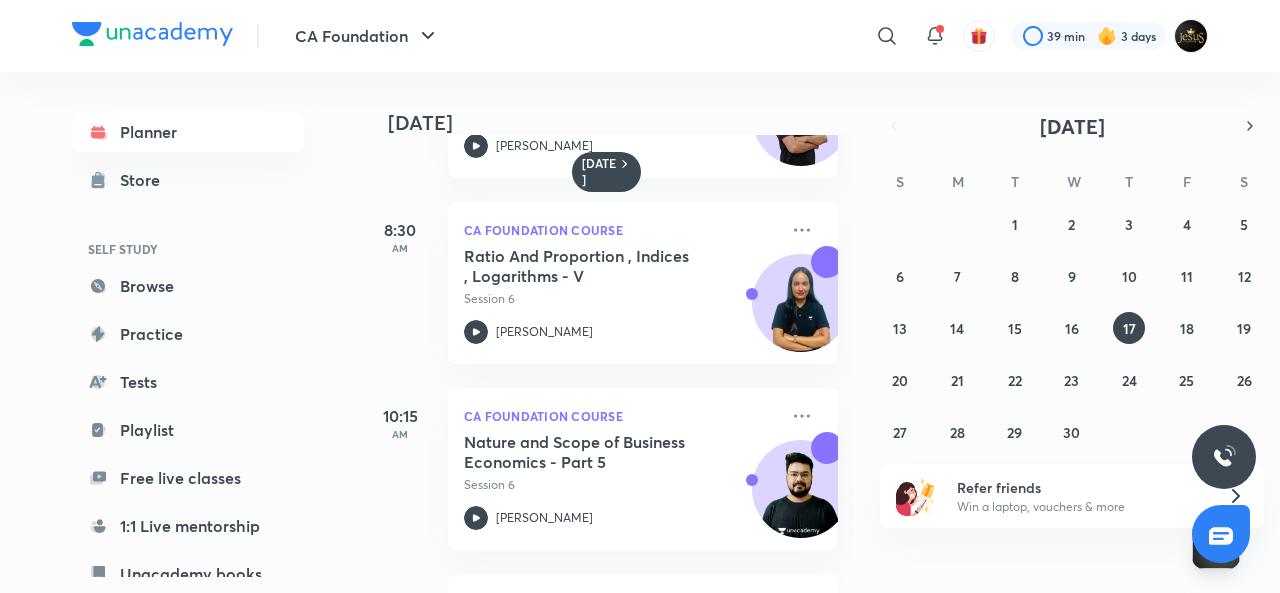 scroll, scrollTop: 145, scrollLeft: 0, axis: vertical 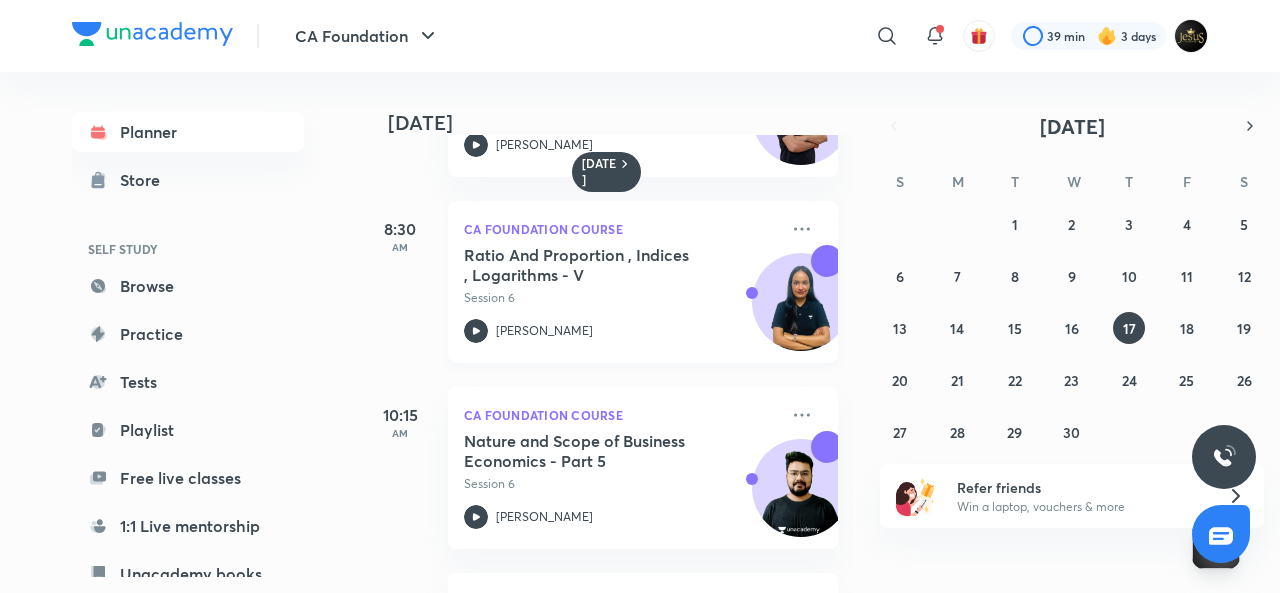 click 